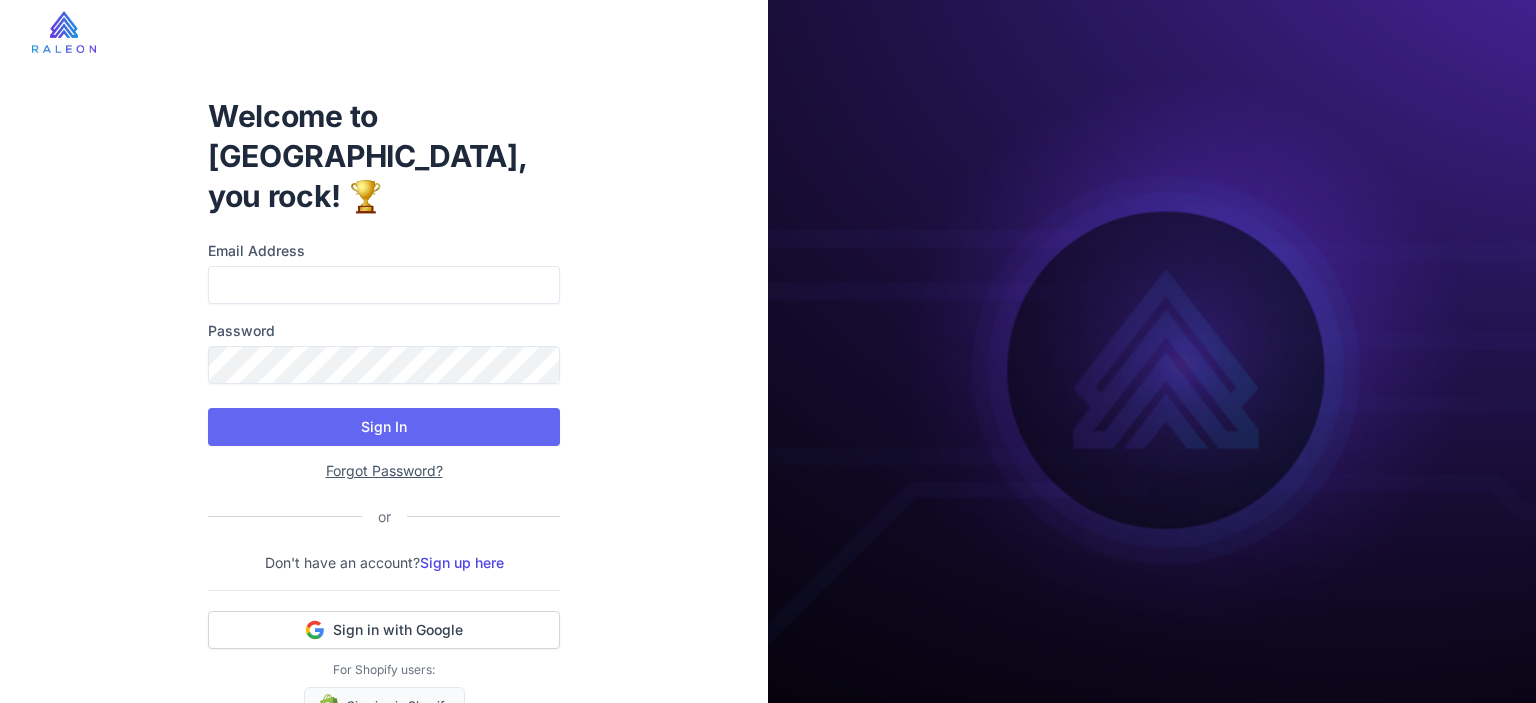 scroll, scrollTop: 0, scrollLeft: 0, axis: both 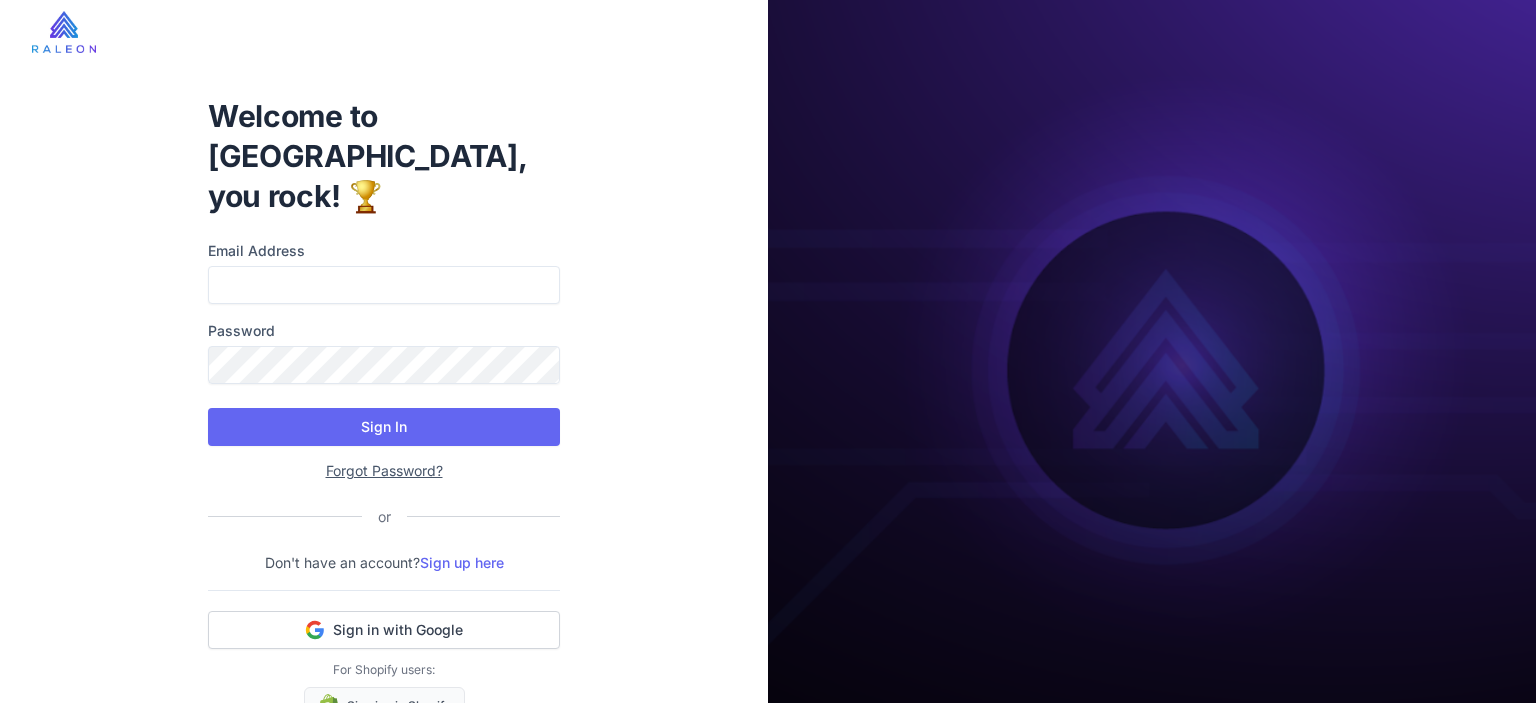 click on "Sign up here" at bounding box center [462, 562] 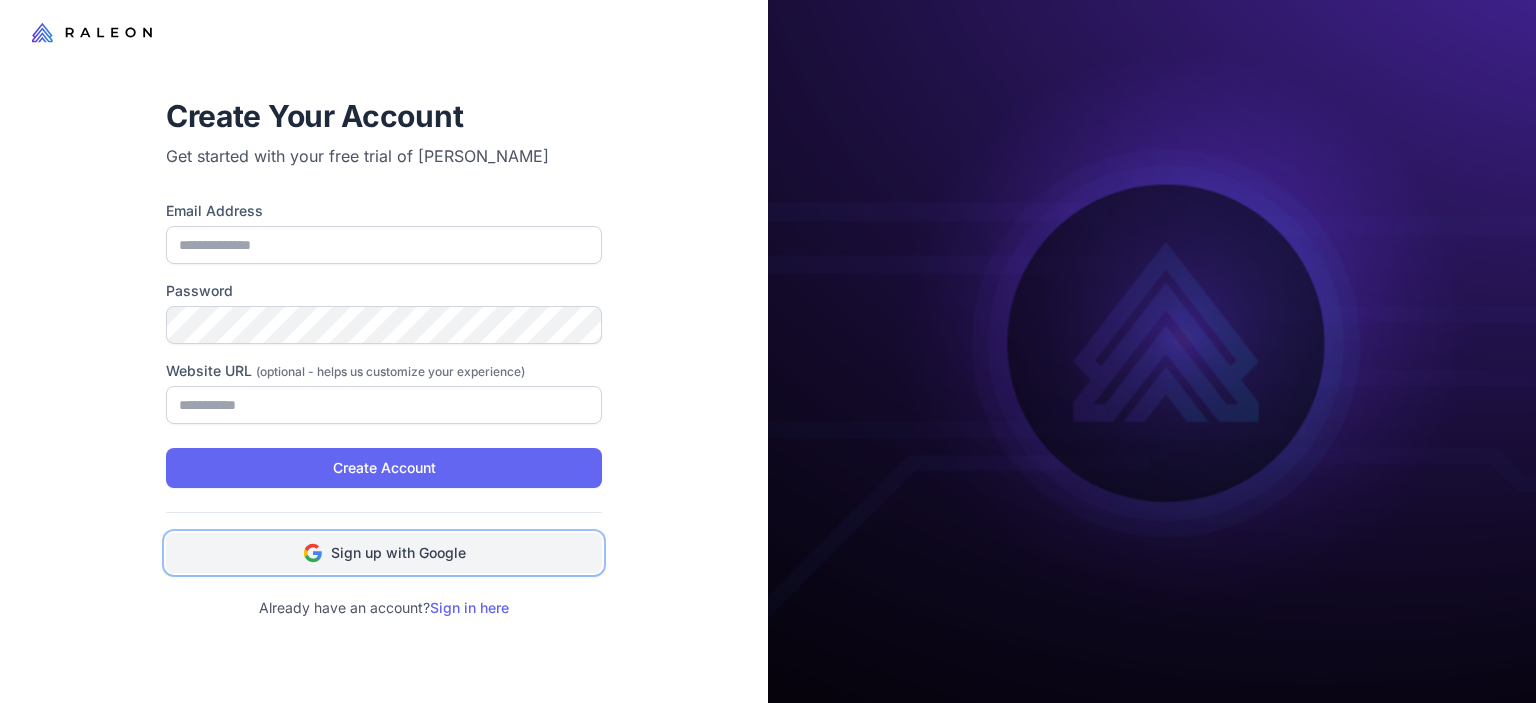 click on "Sign up with Google" at bounding box center [384, 553] 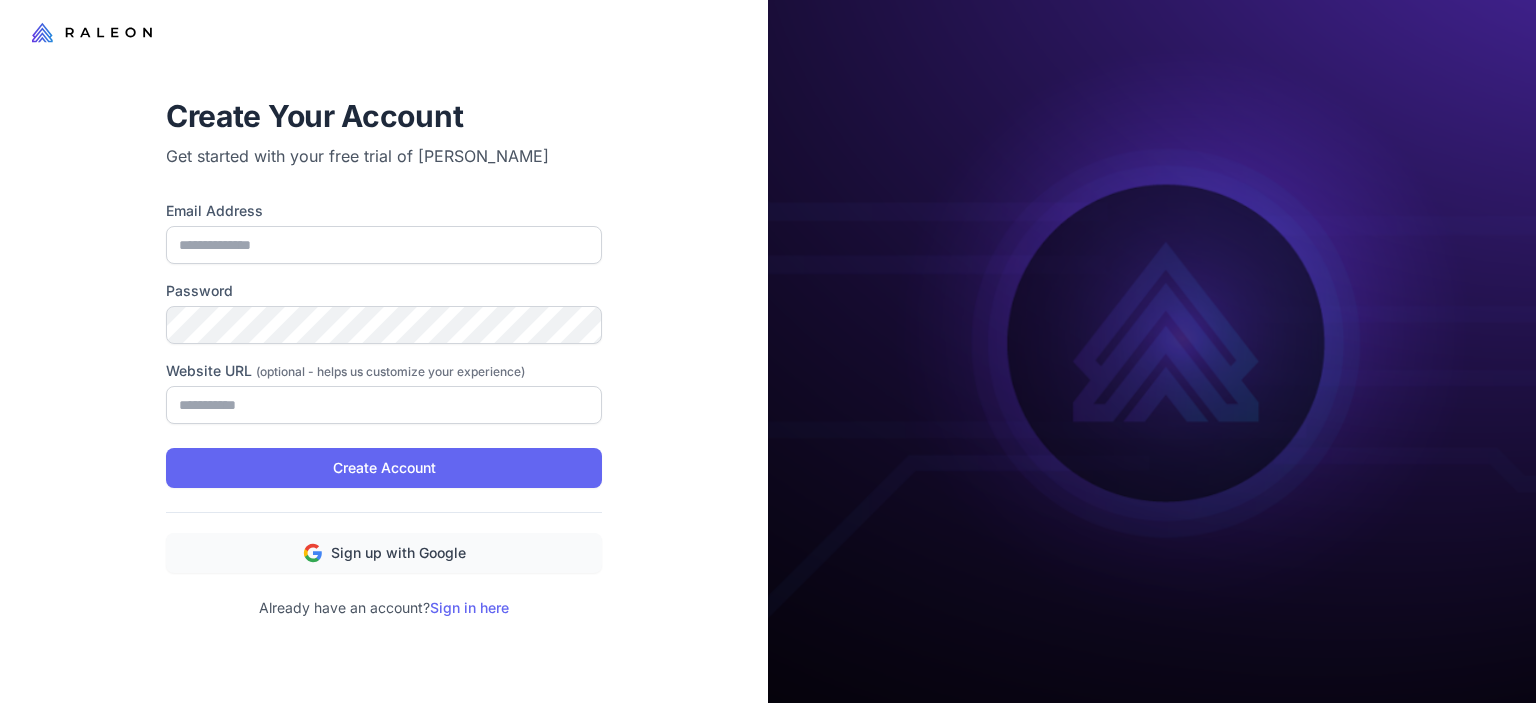 type on "**********" 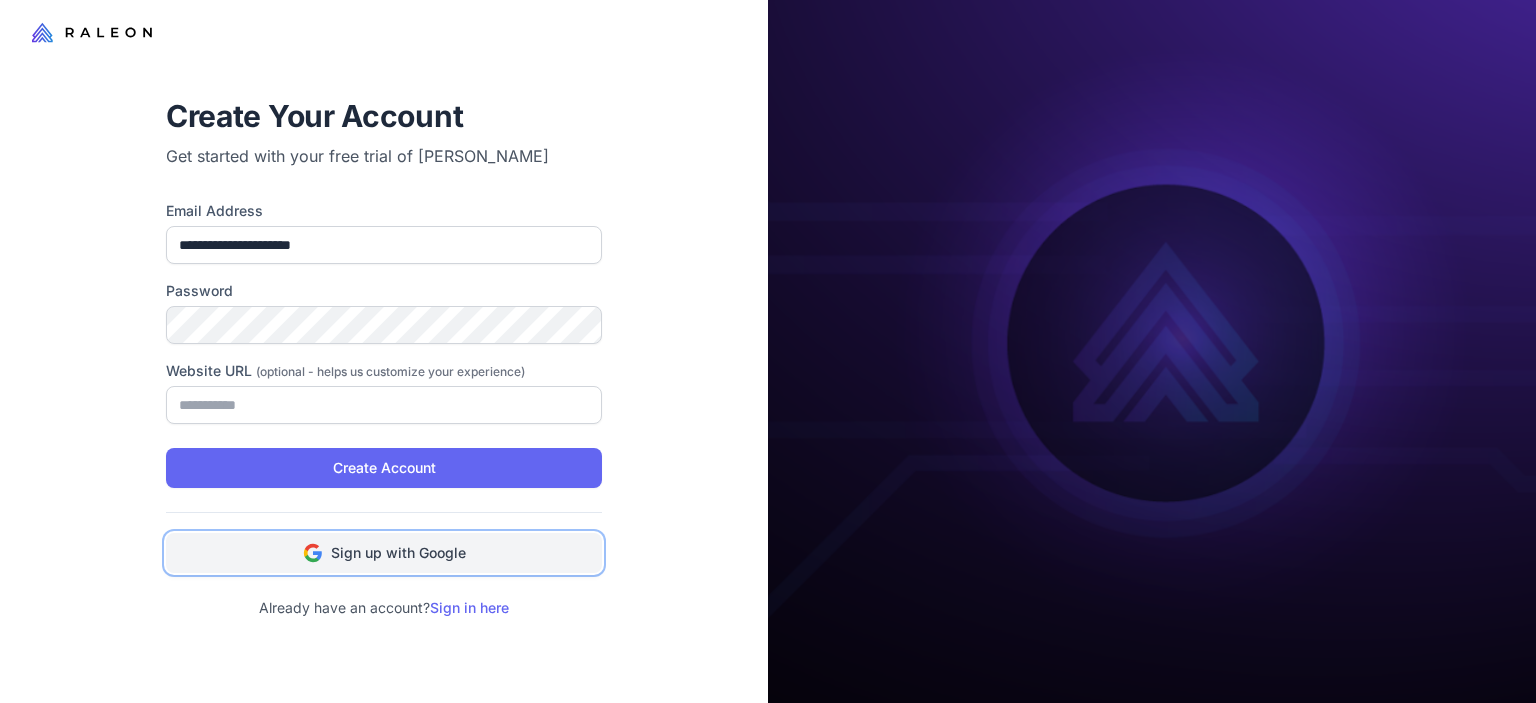 click on "Sign up with Google" at bounding box center [384, 553] 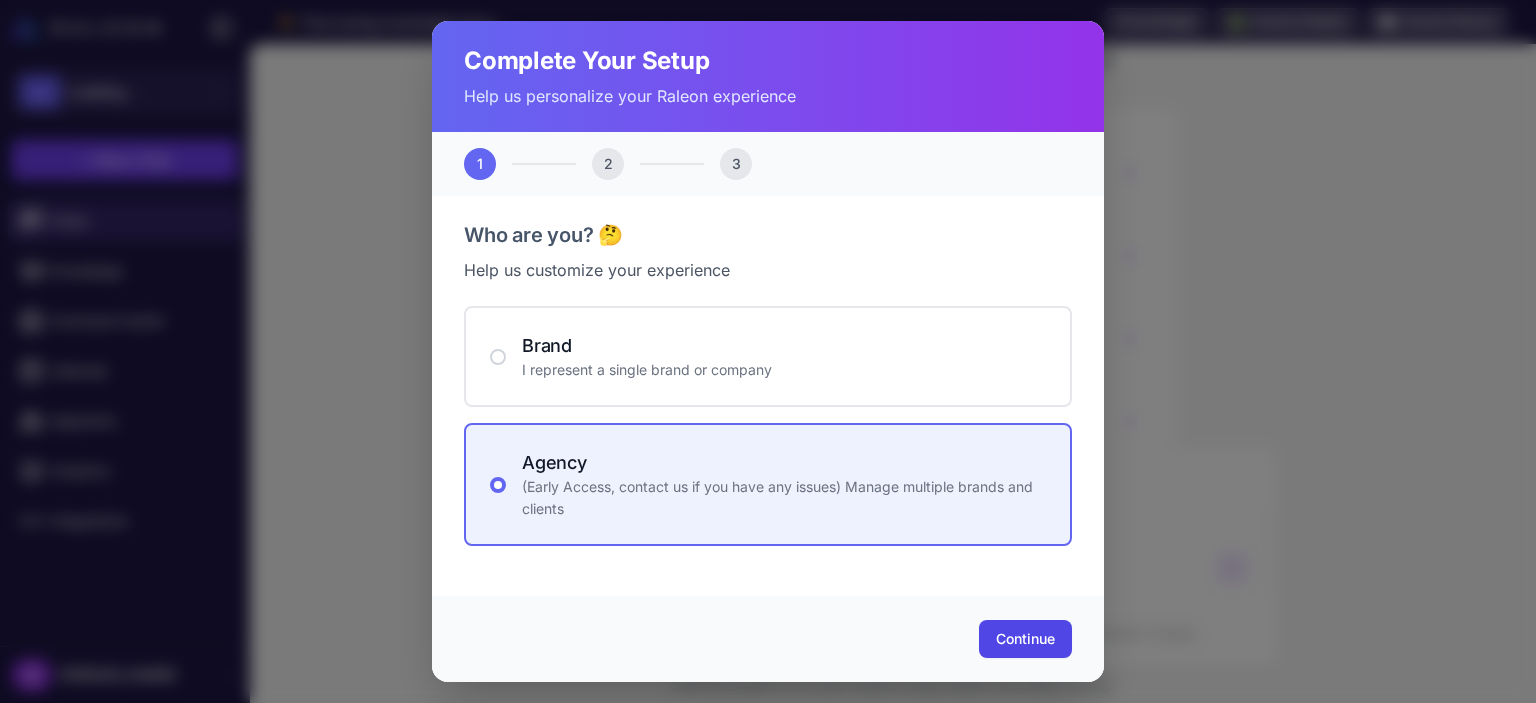 scroll, scrollTop: 0, scrollLeft: 0, axis: both 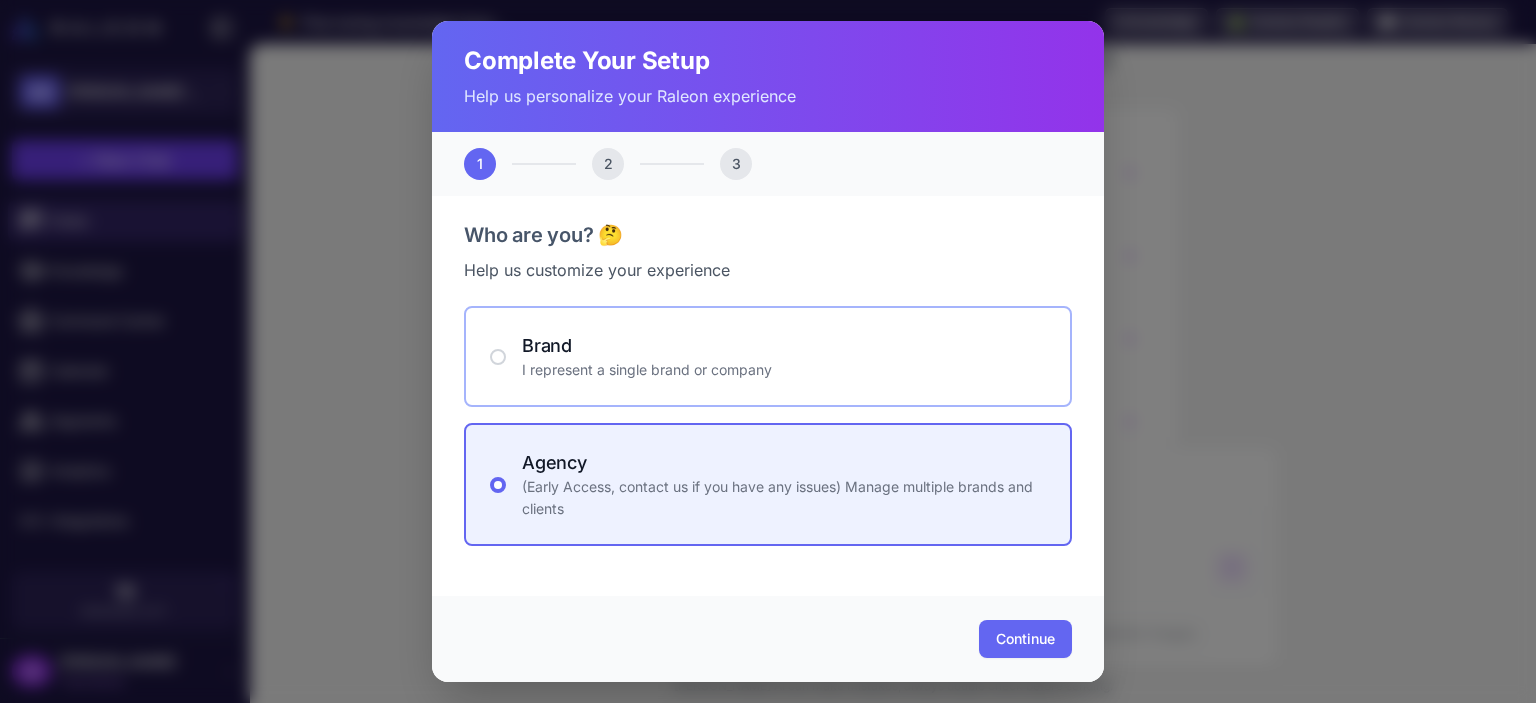 click on "I represent a single brand or company" at bounding box center [784, 370] 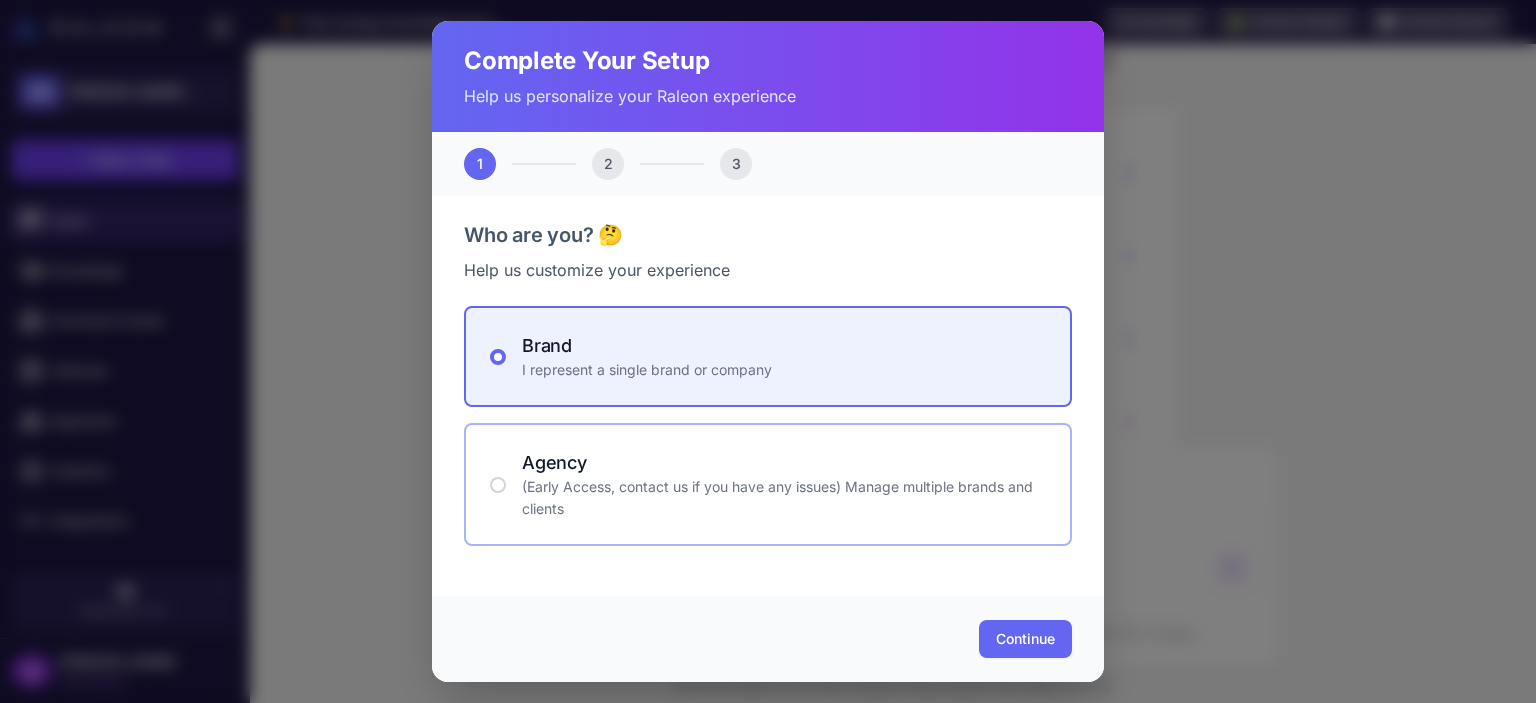 click on "(Early Access, contact us if you have any issues) Manage multiple brands and clients" at bounding box center (784, 498) 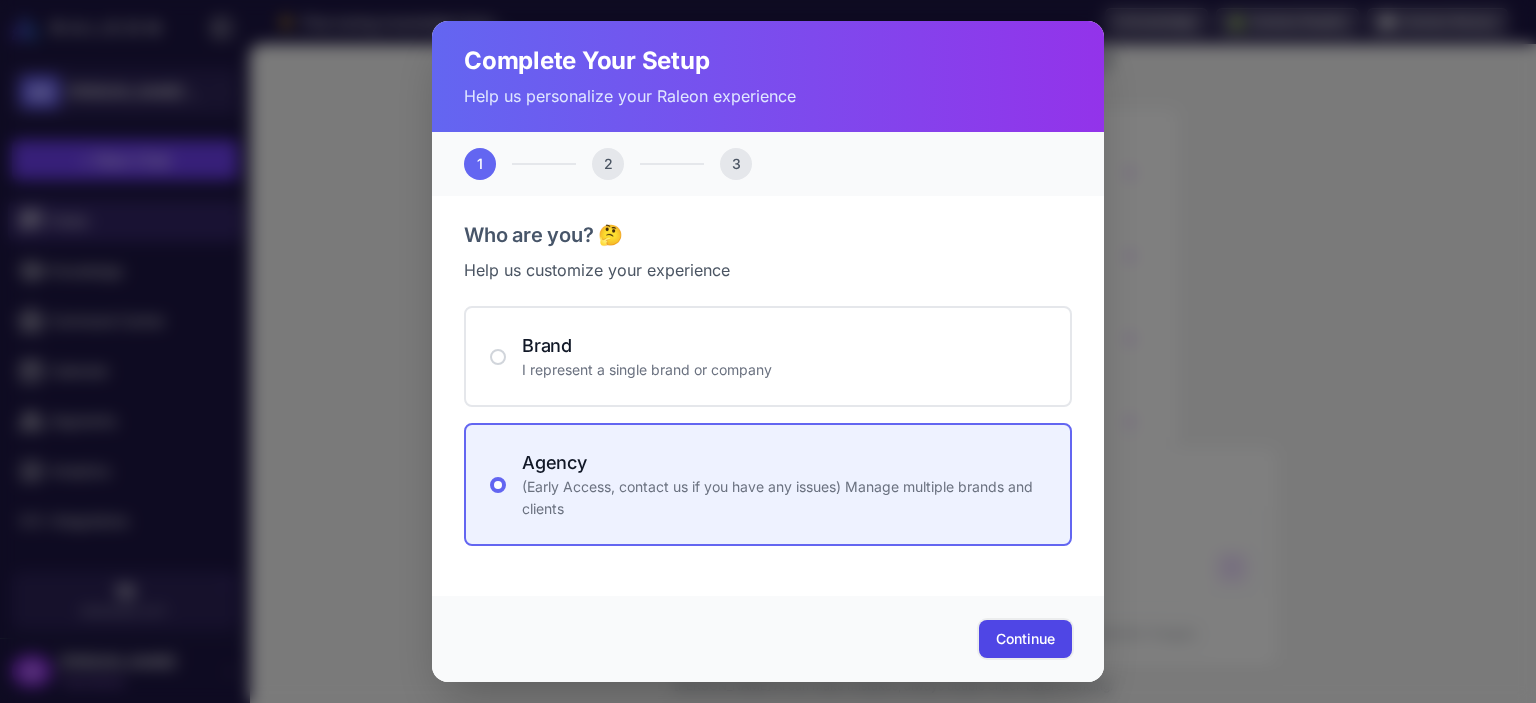 click on "Continue" at bounding box center [1025, 639] 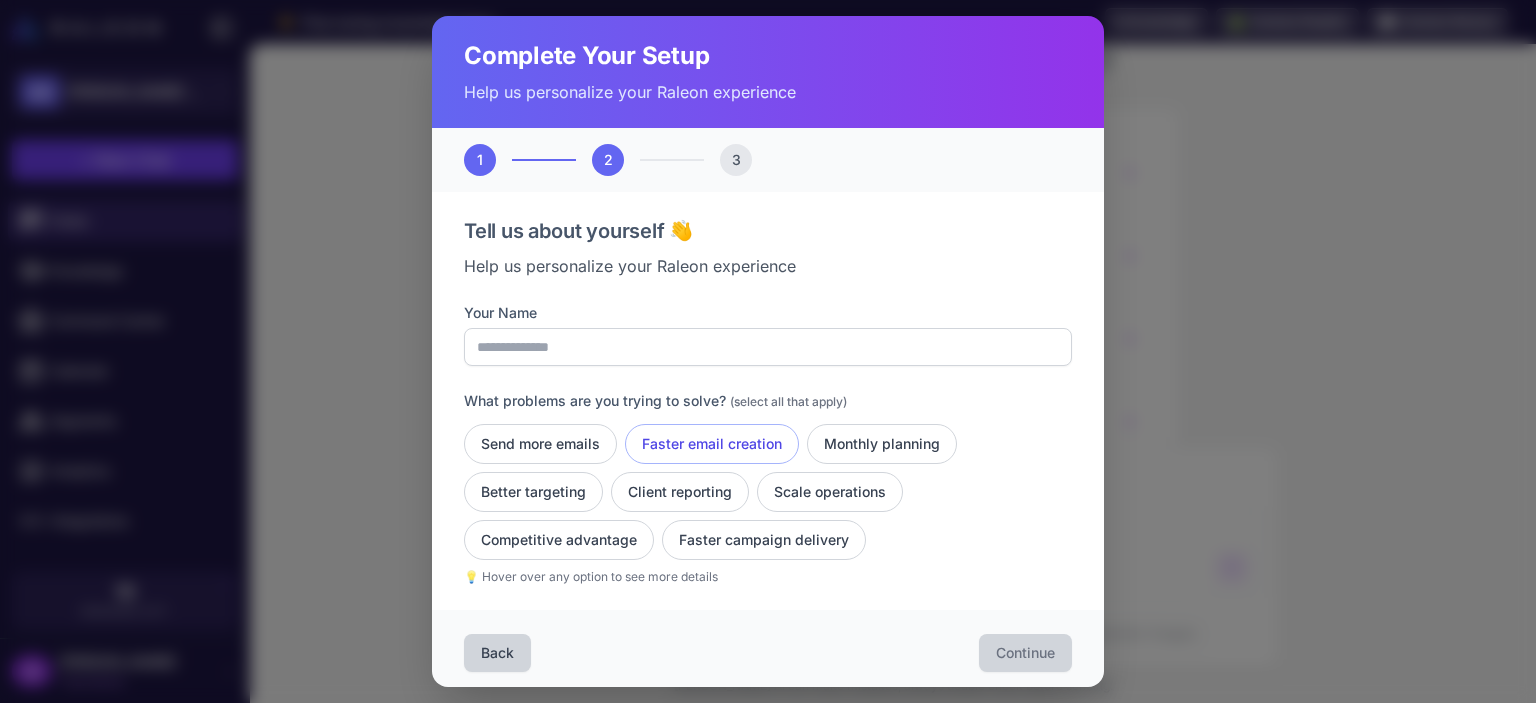 click on "Complete Your Setup Help us personalize your Raleon experience 1 2 3 Tell us about yourself 👋 Help us personalize your Raleon experience  Your Name  What problems are you trying to solve? (select all that apply) Send more emails Faster email creation Monthly planning Better targeting Client reporting Scale operations Competitive advantage Faster campaign delivery 💡 Hover over any option to see more details  Back  Continue" at bounding box center [768, 351] 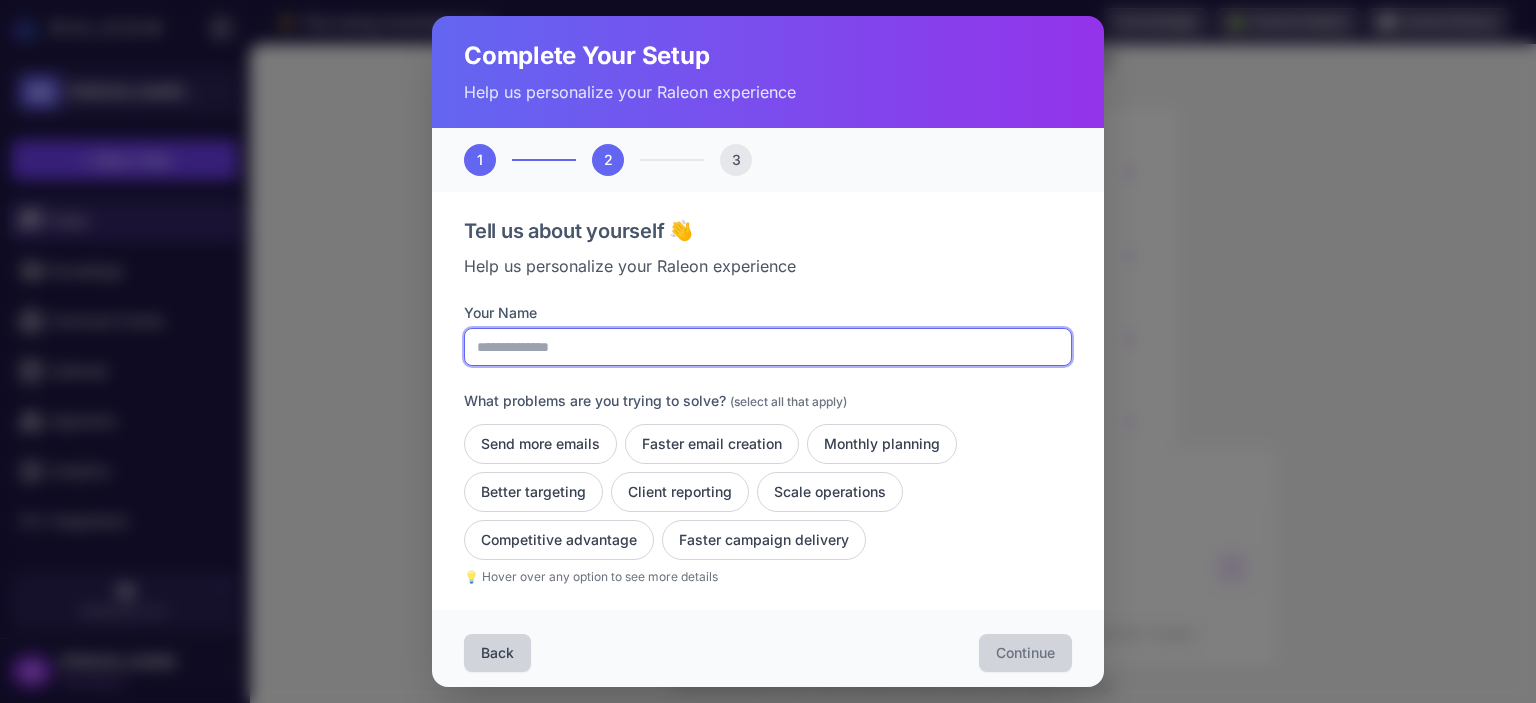 click on "Your Name" at bounding box center (768, 347) 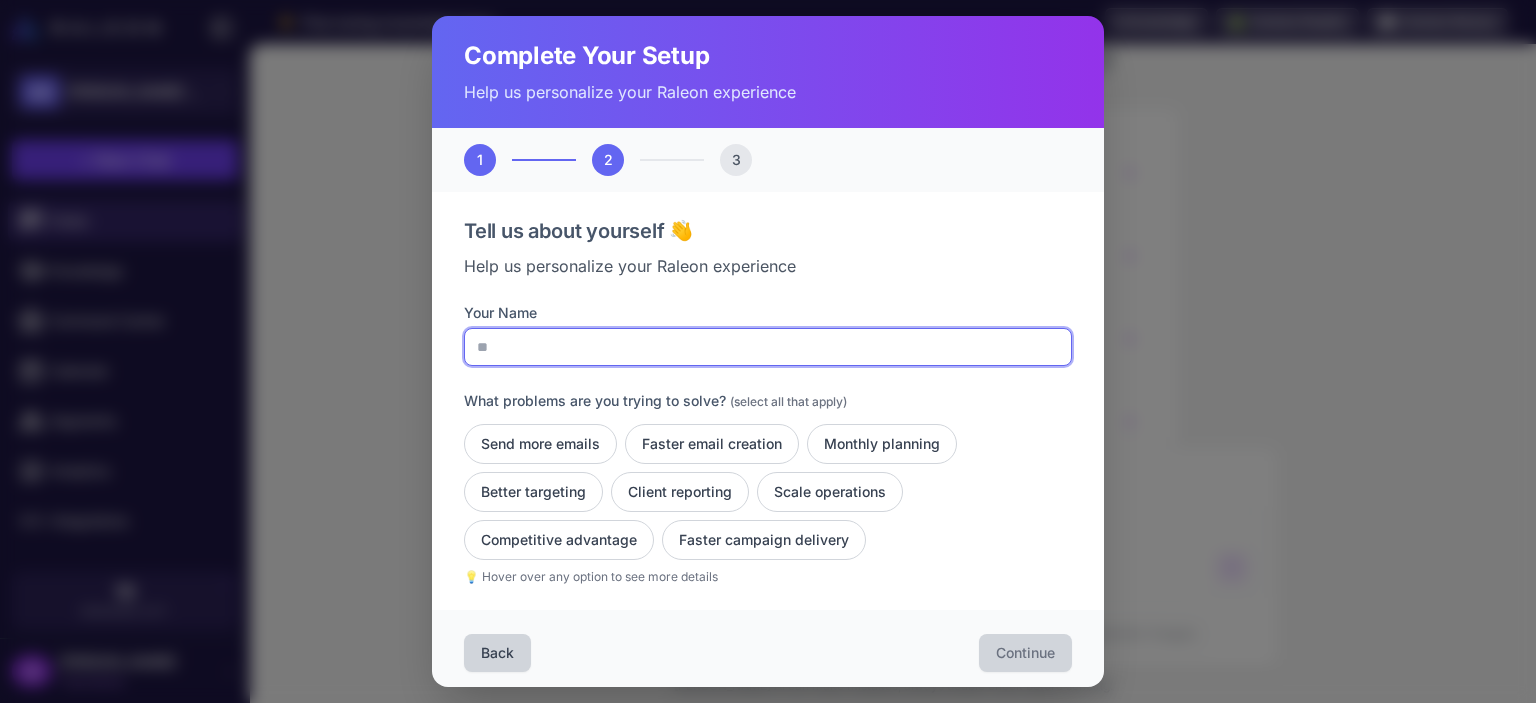 type on "*" 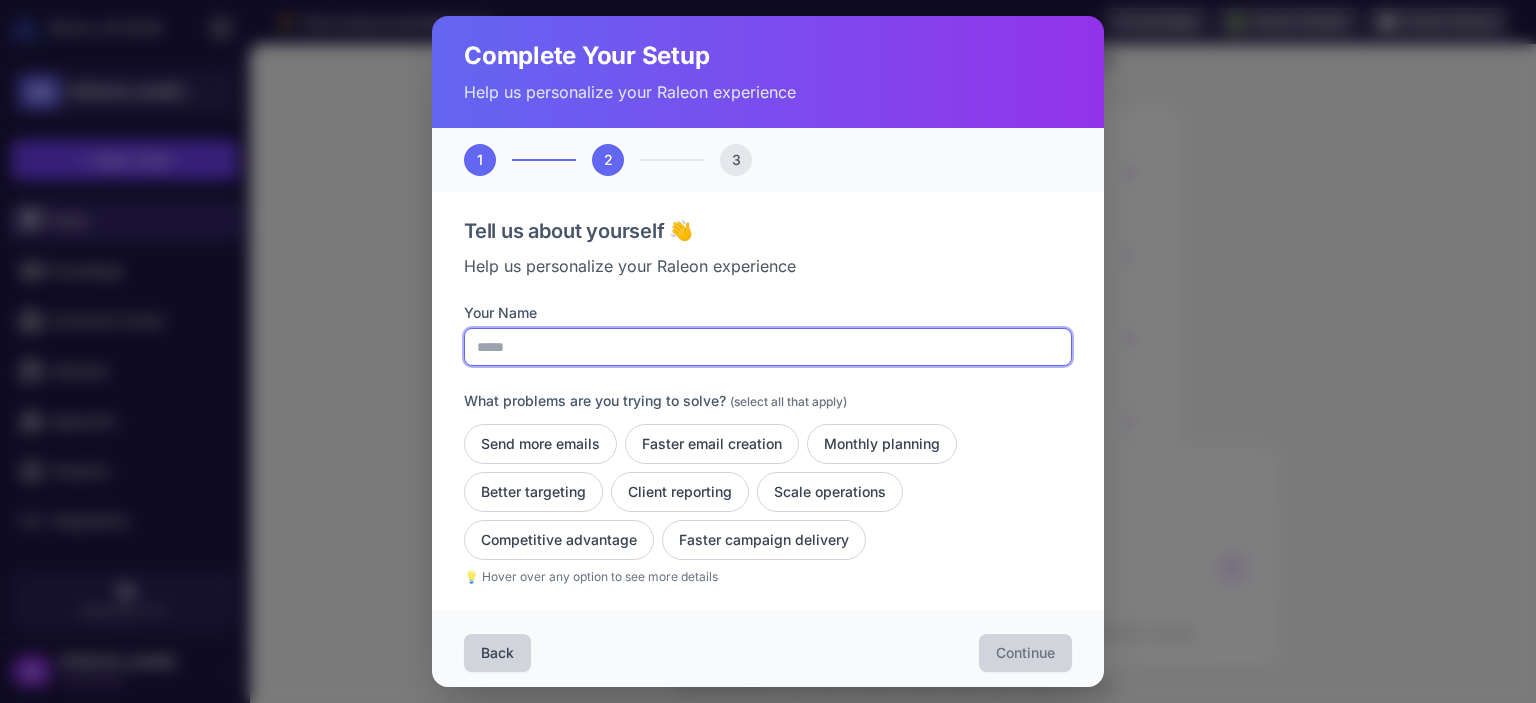 type on "*****" 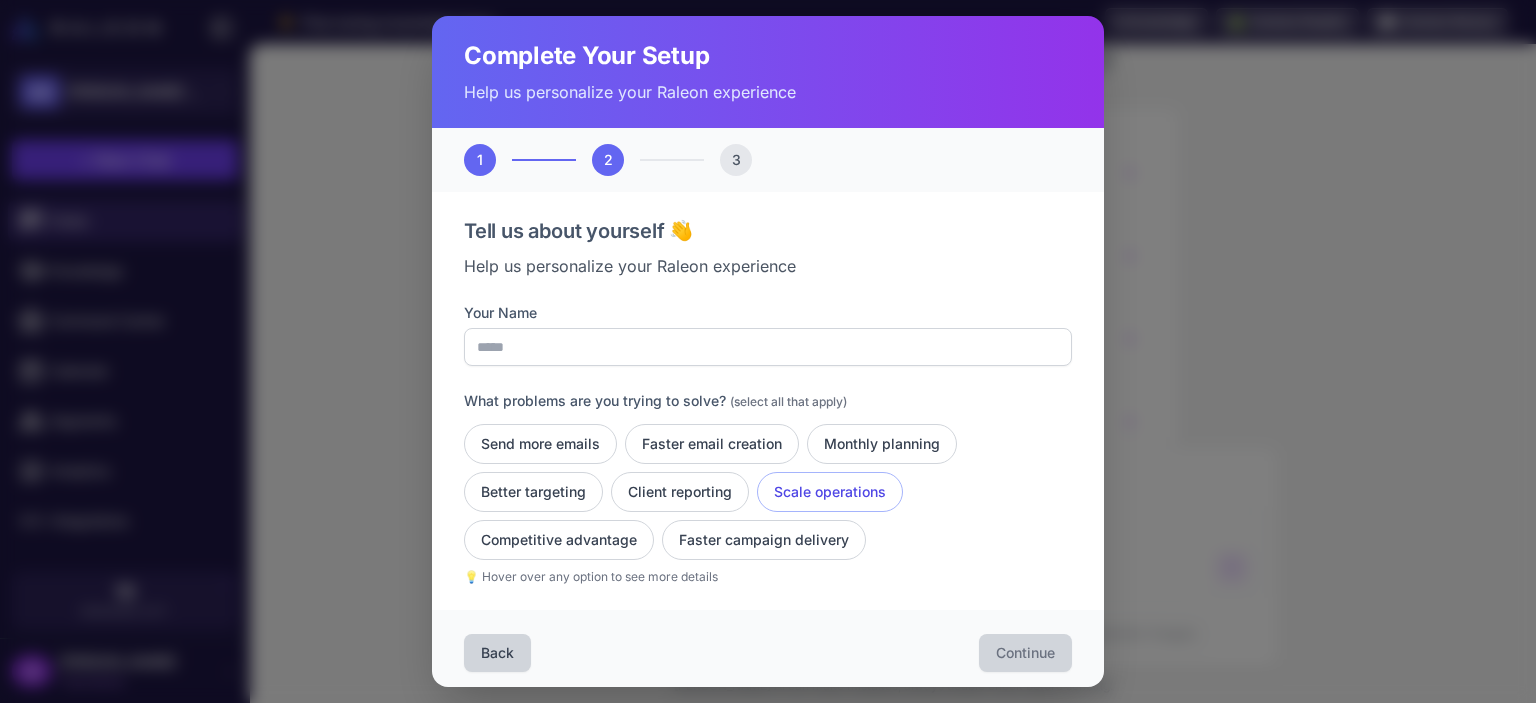 click on "Scale operations" 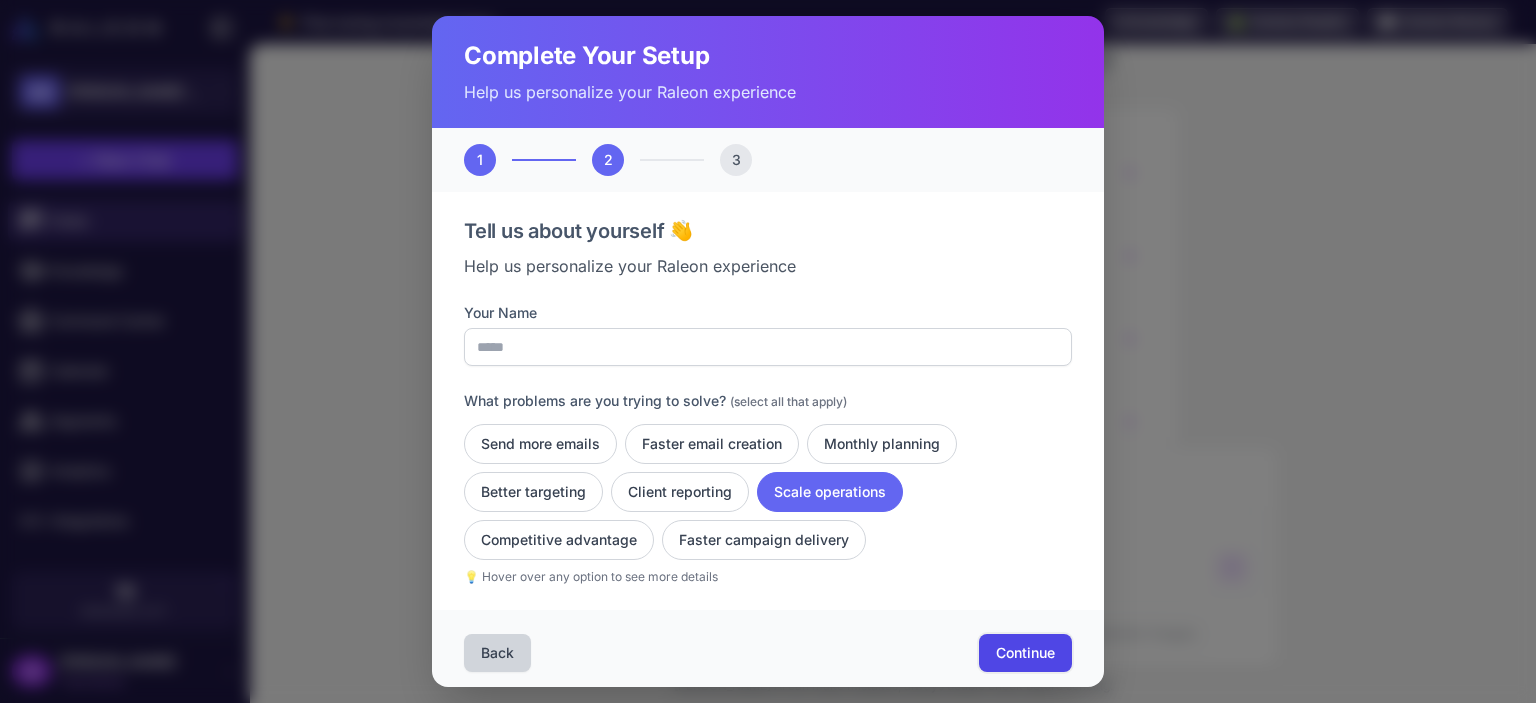 click on "Continue" at bounding box center [1025, 653] 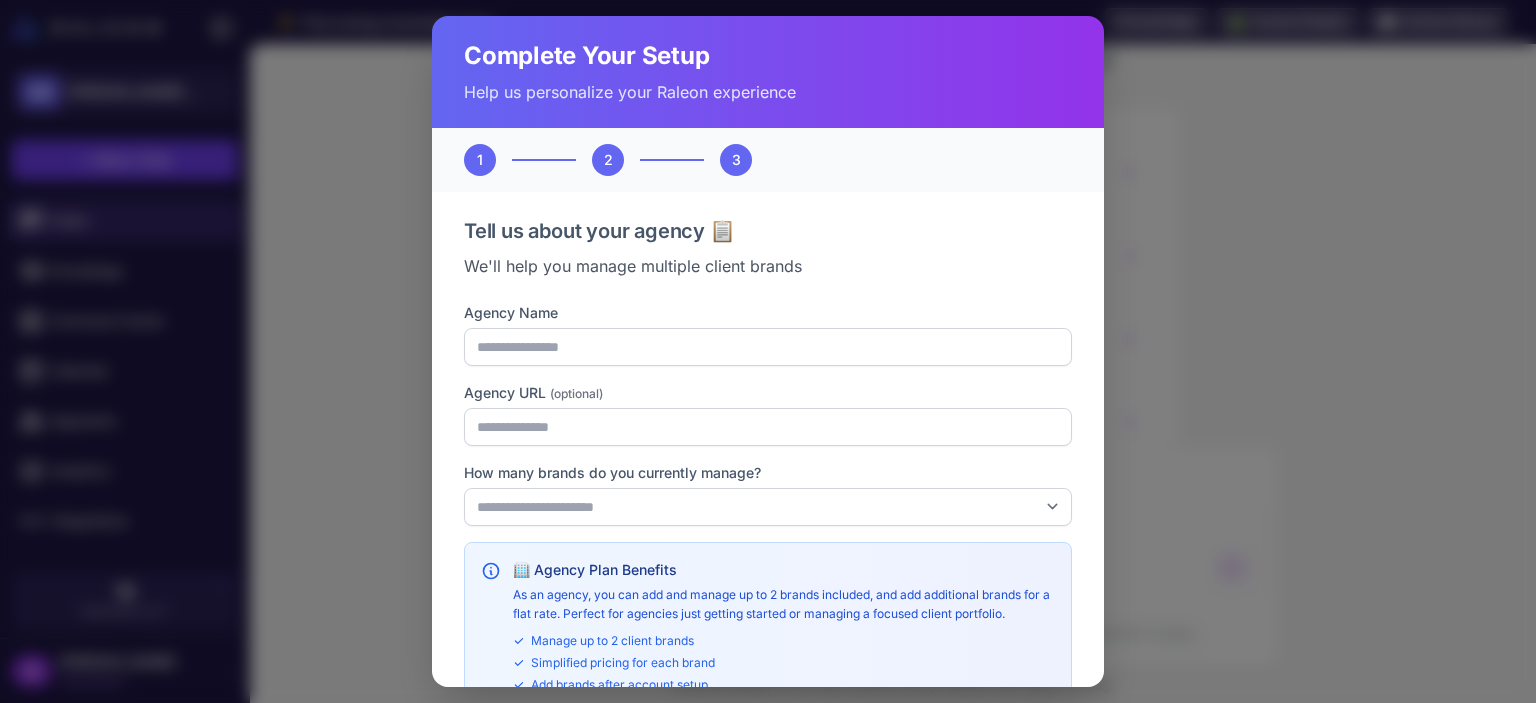 scroll, scrollTop: 132, scrollLeft: 0, axis: vertical 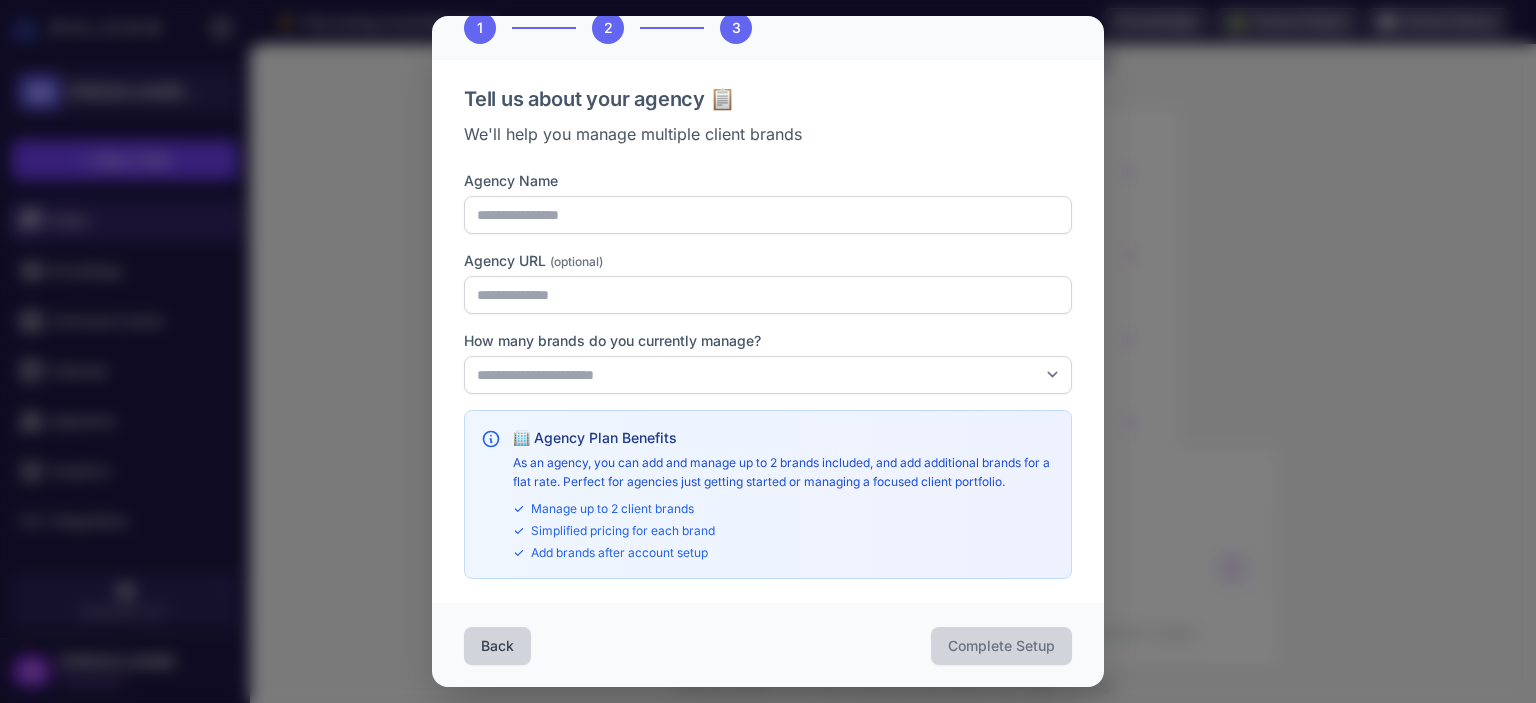 click on "Agency Name" at bounding box center (768, 202) 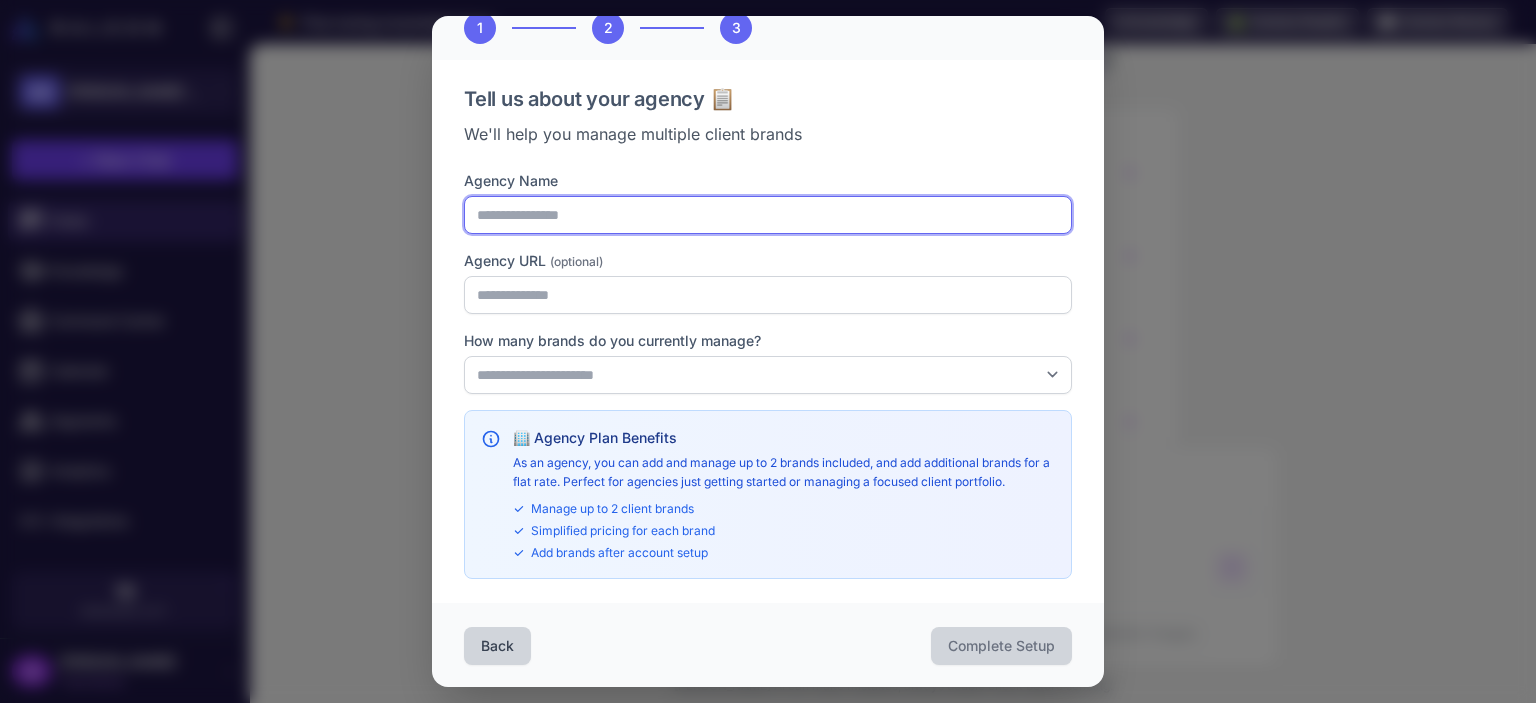 click on "Agency Name" at bounding box center [768, 215] 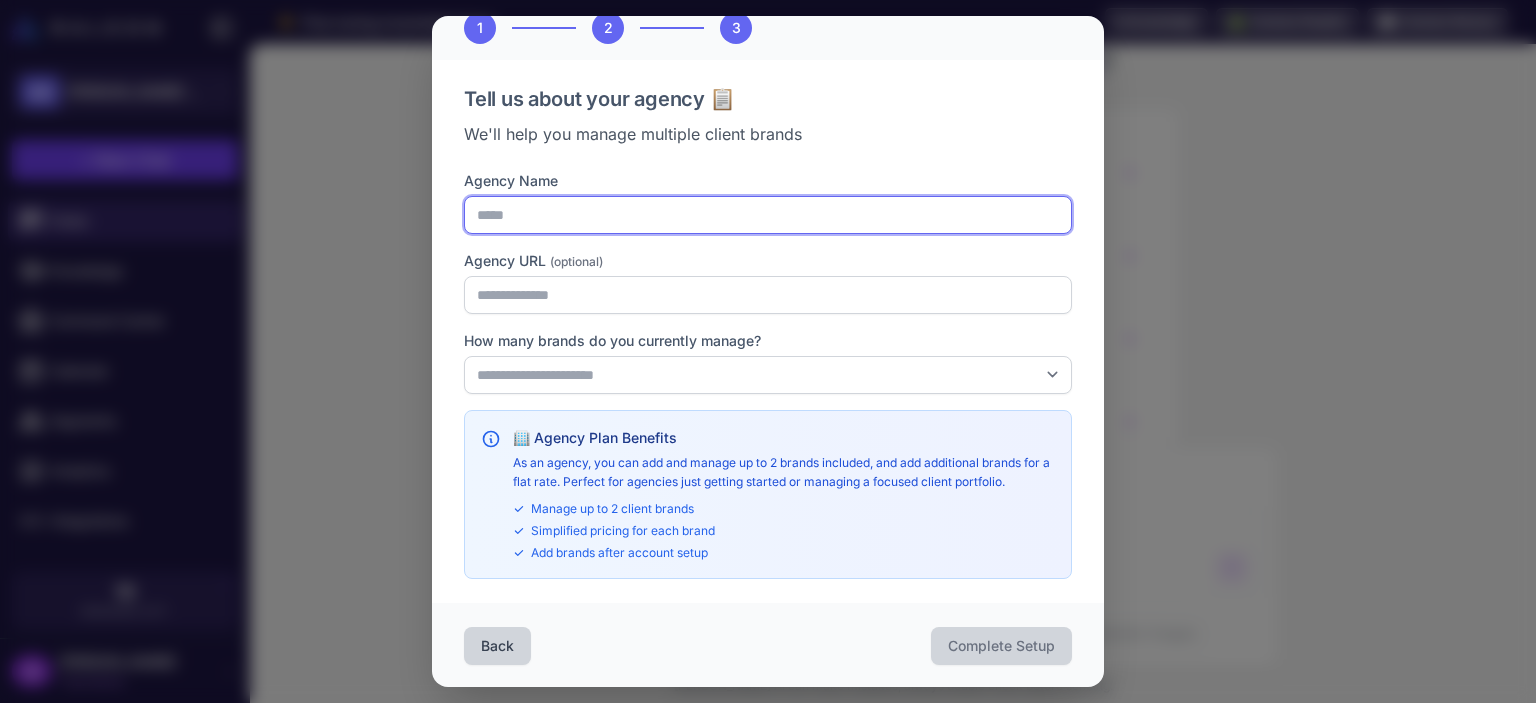 type on "****" 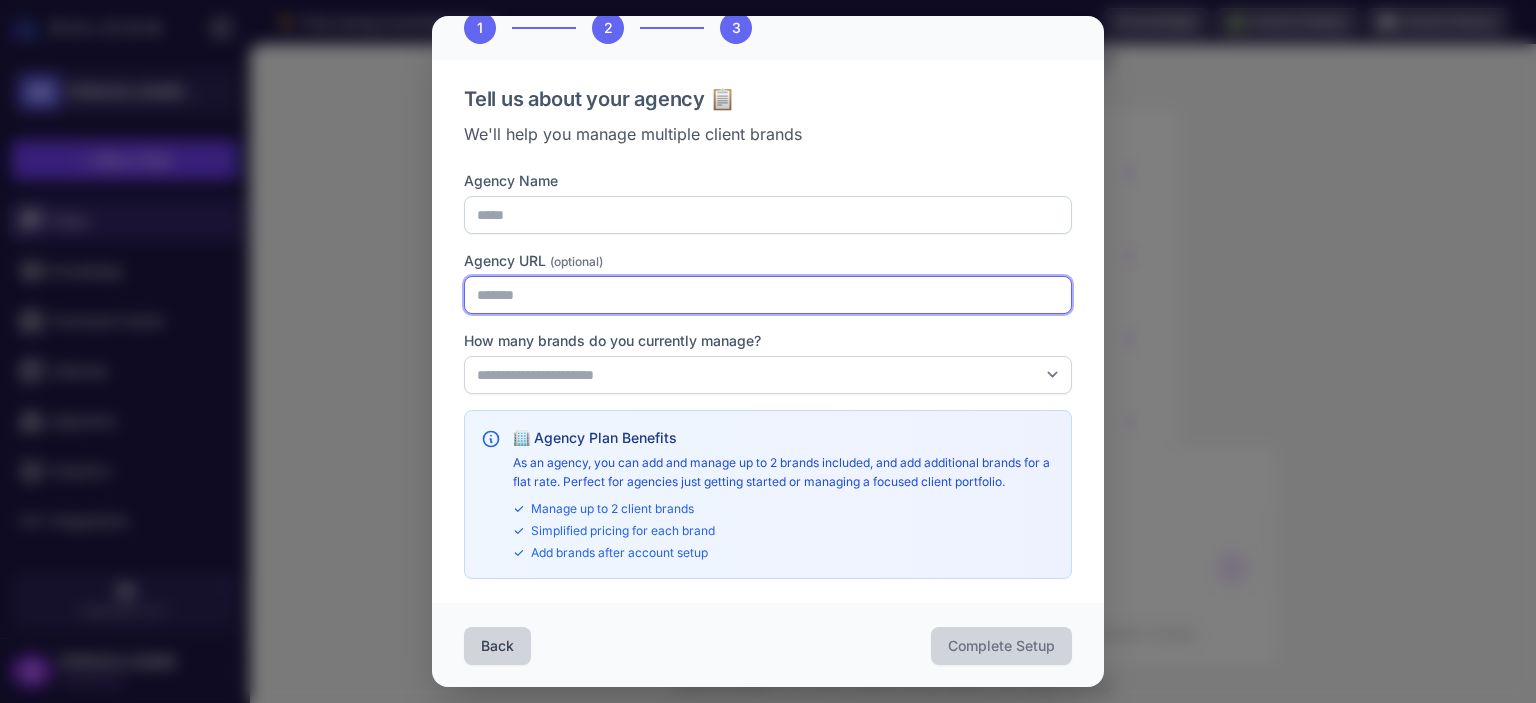 type on "*******" 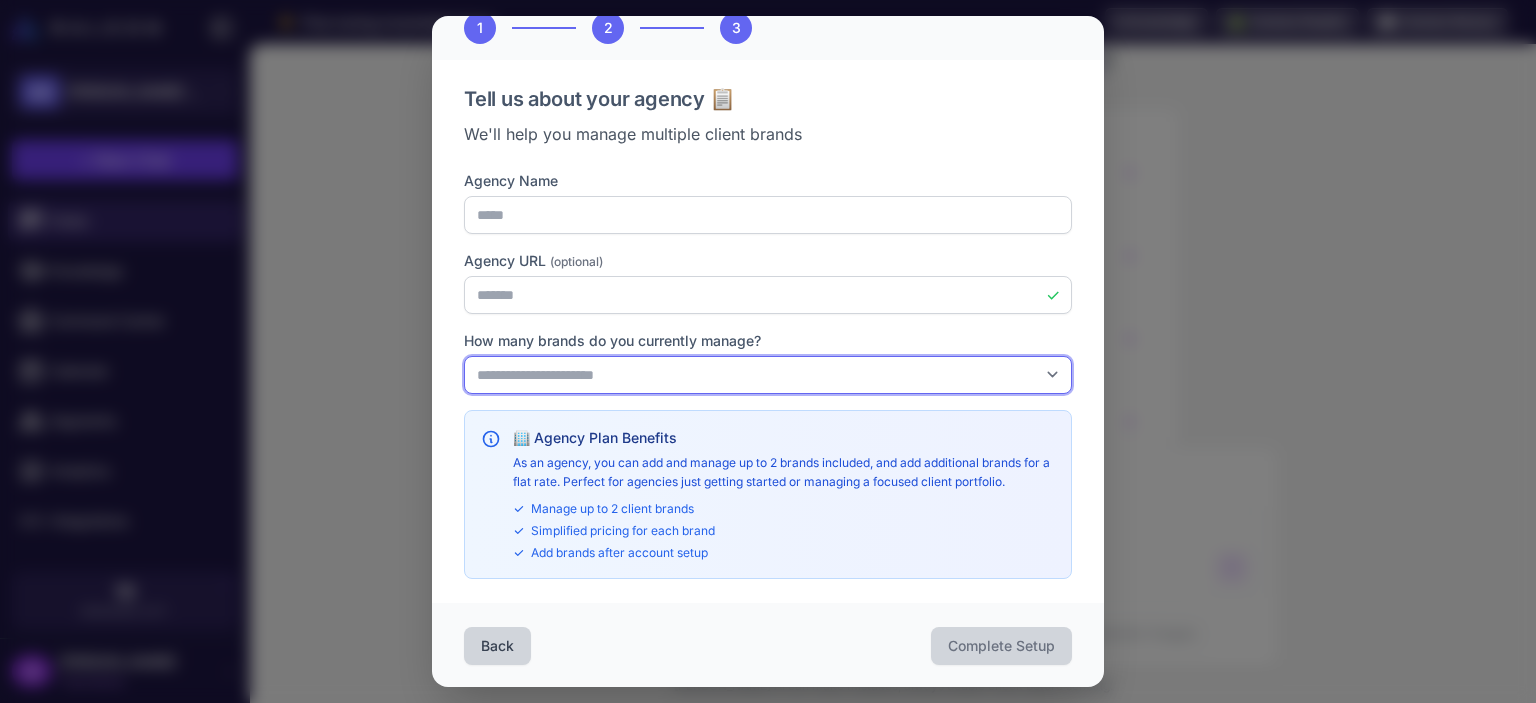 click on "**********" at bounding box center (768, 375) 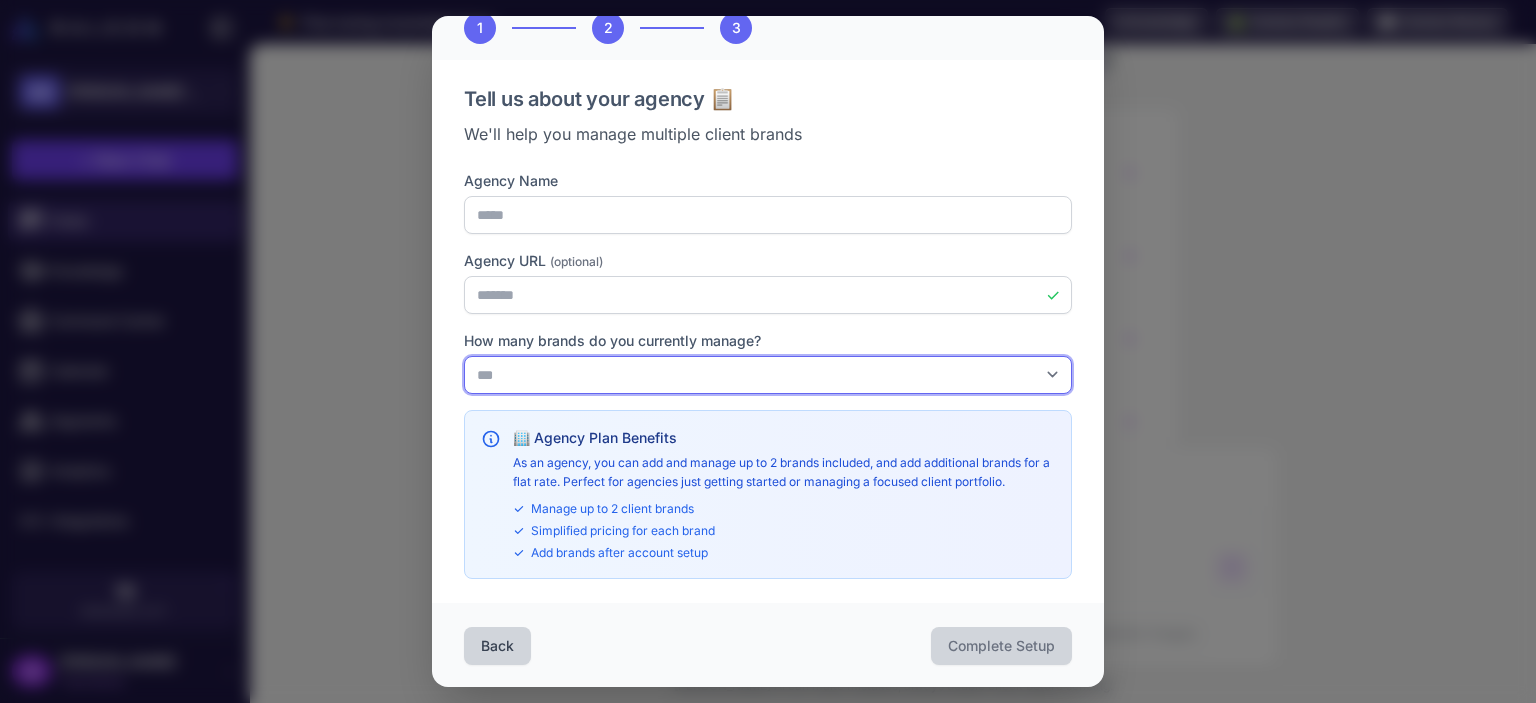 click on "***" 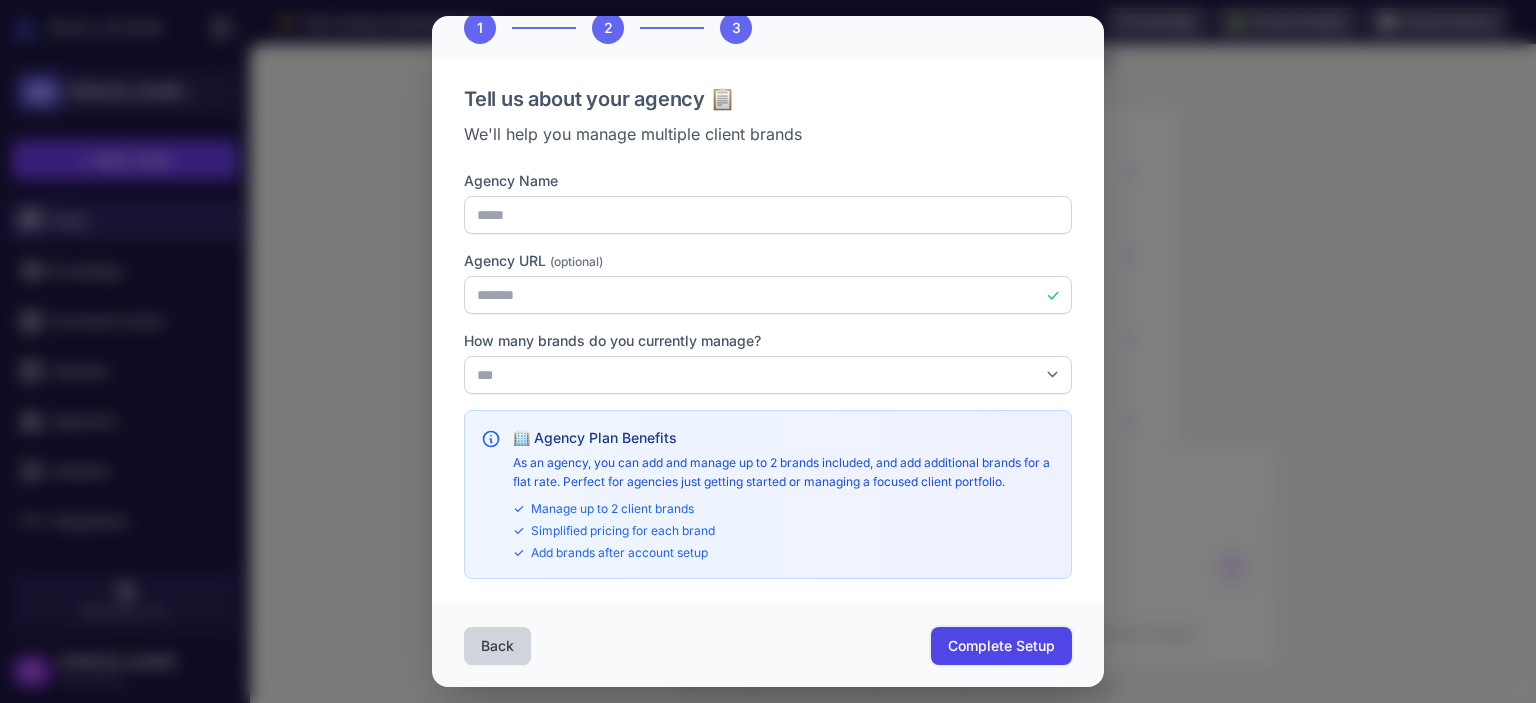 click on "Complete Setup" at bounding box center [1001, 646] 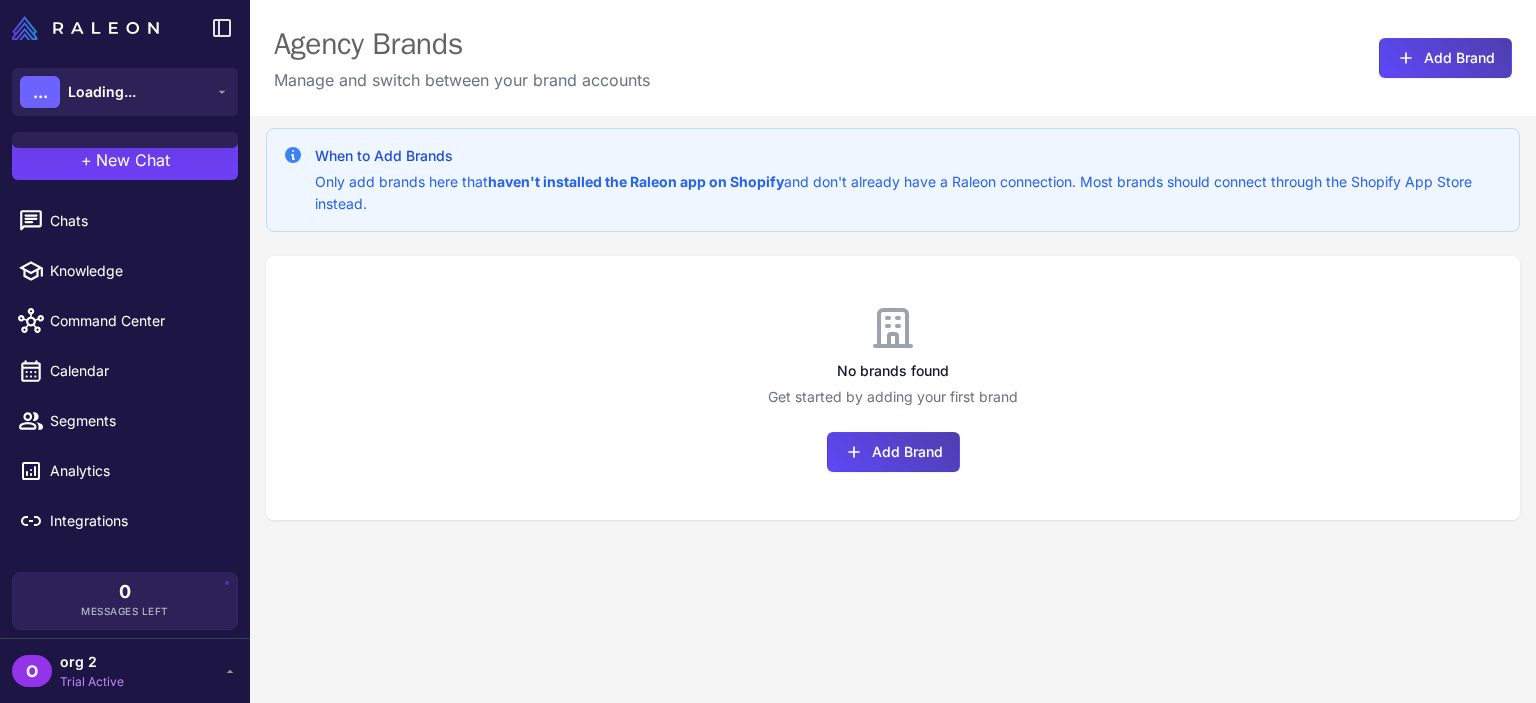 scroll, scrollTop: 0, scrollLeft: 0, axis: both 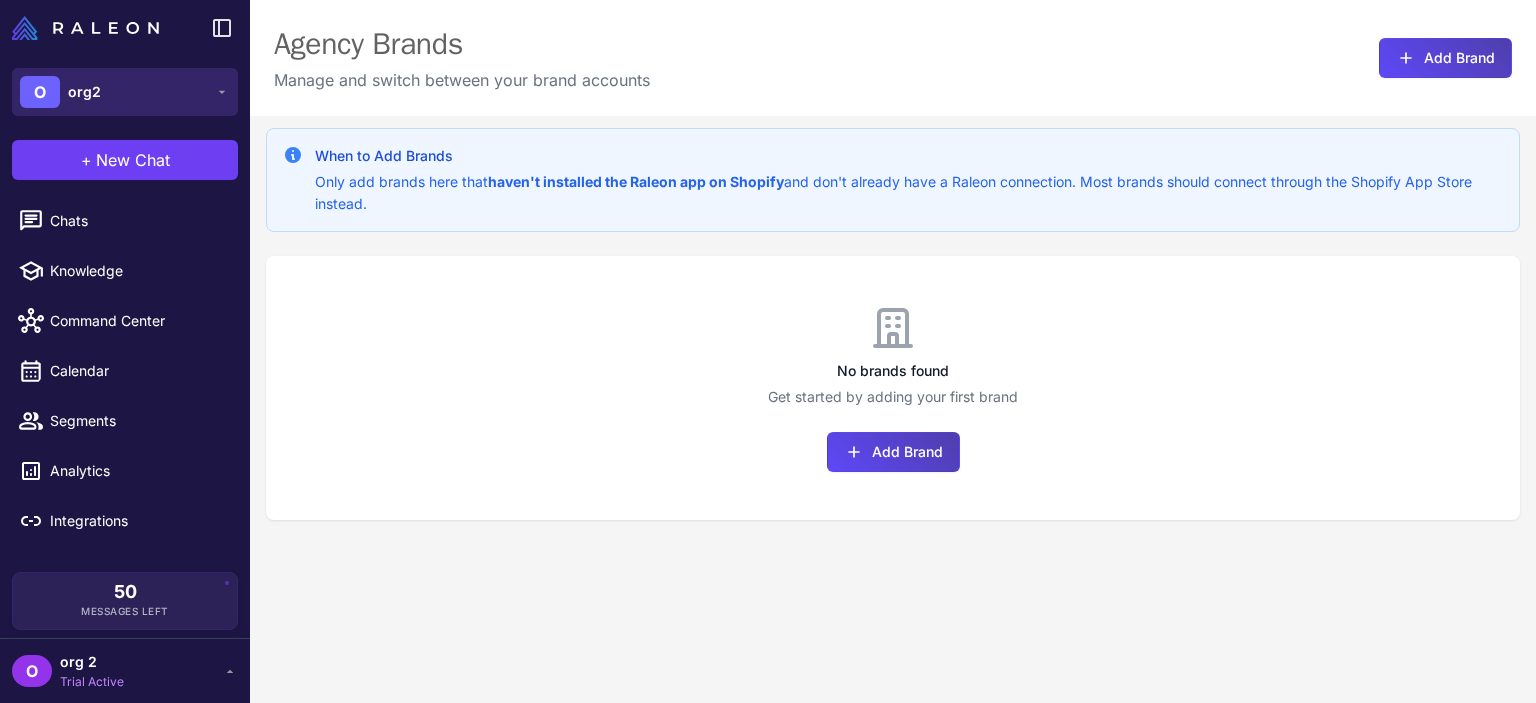 click on "O org2" at bounding box center (125, 92) 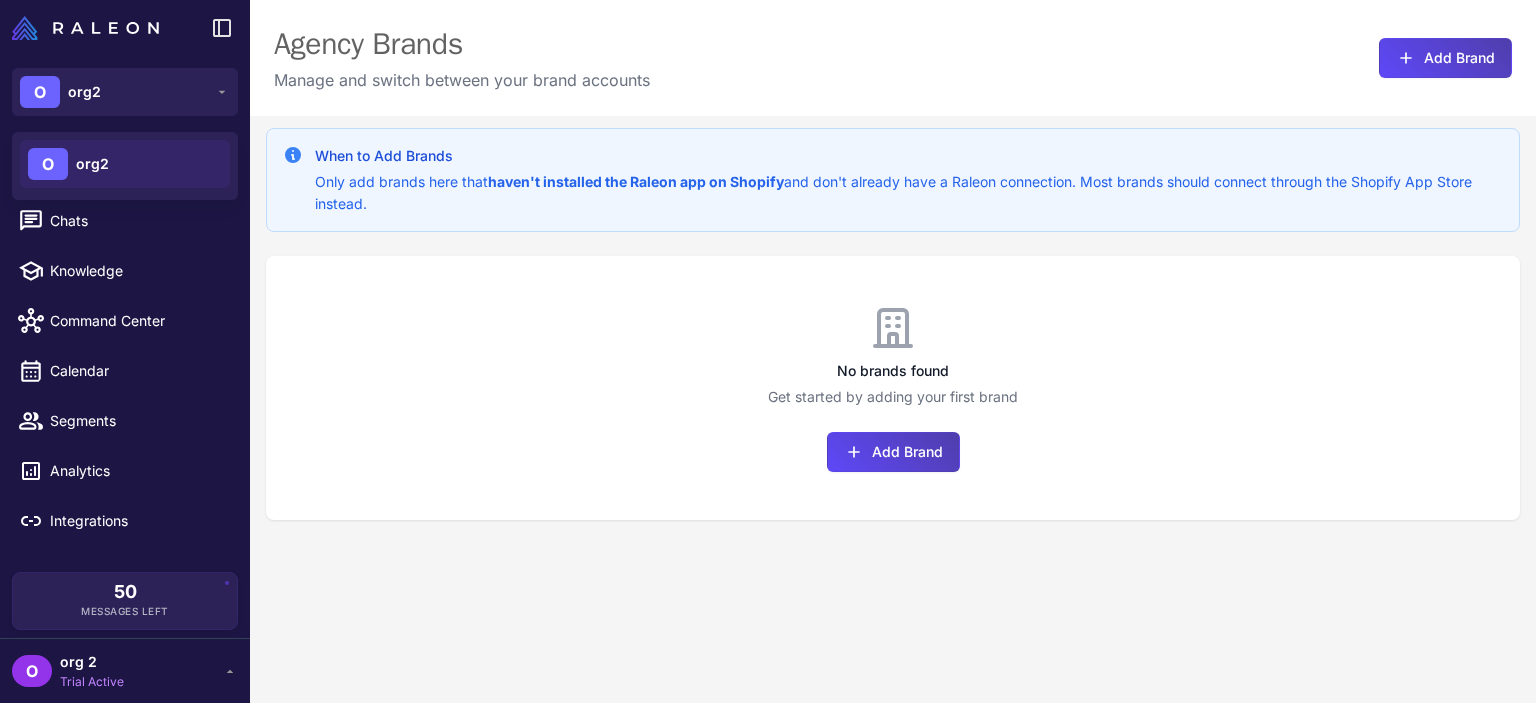 click on "No brands found  Get started by adding your first brand   Add Brand" at bounding box center [893, 388] 